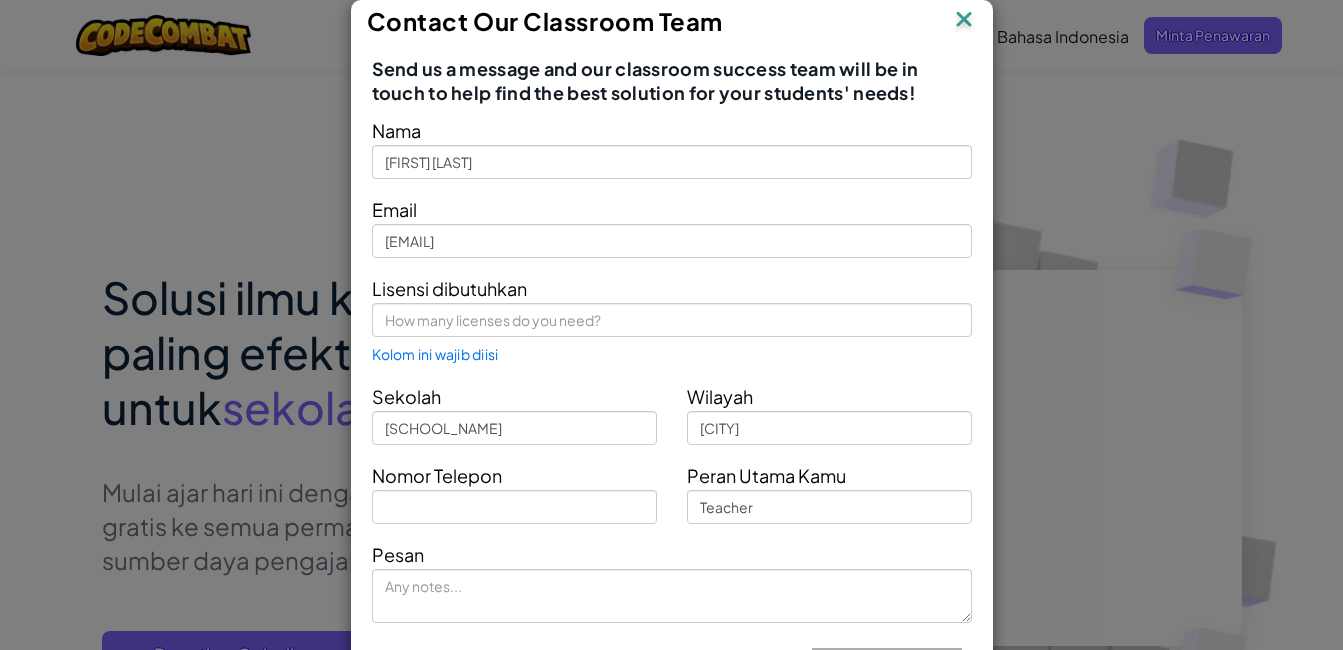 scroll, scrollTop: 0, scrollLeft: 0, axis: both 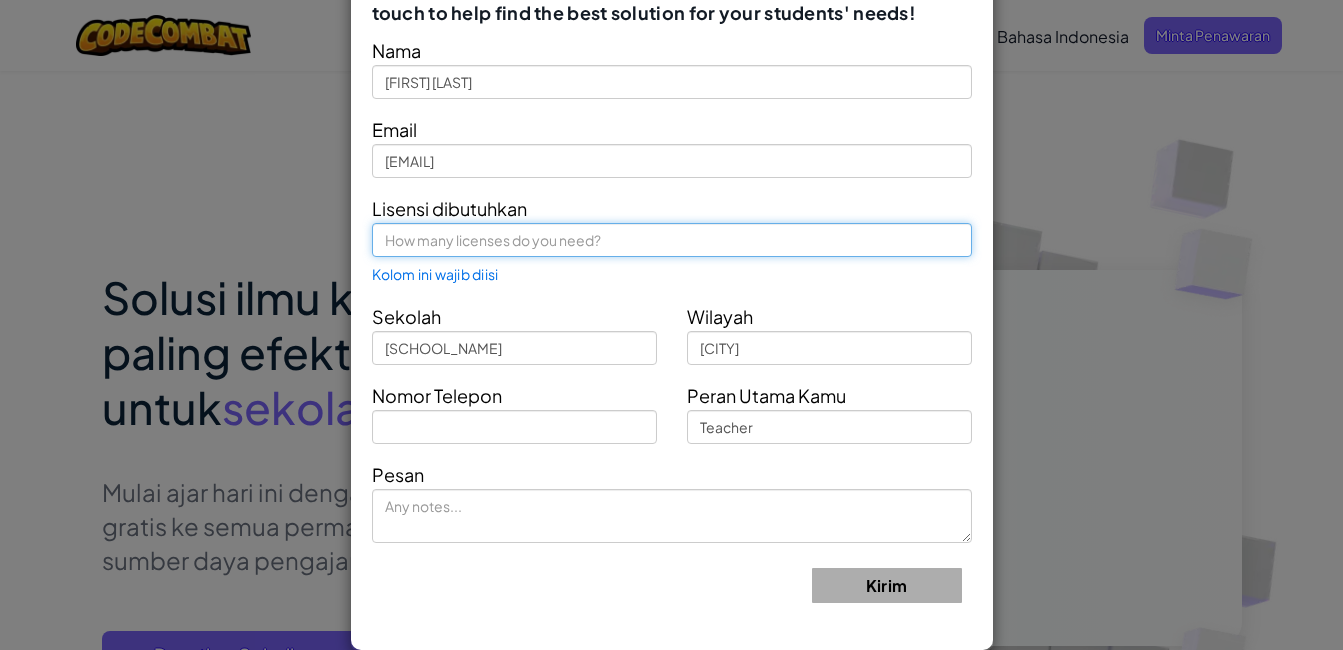 click at bounding box center [672, 240] 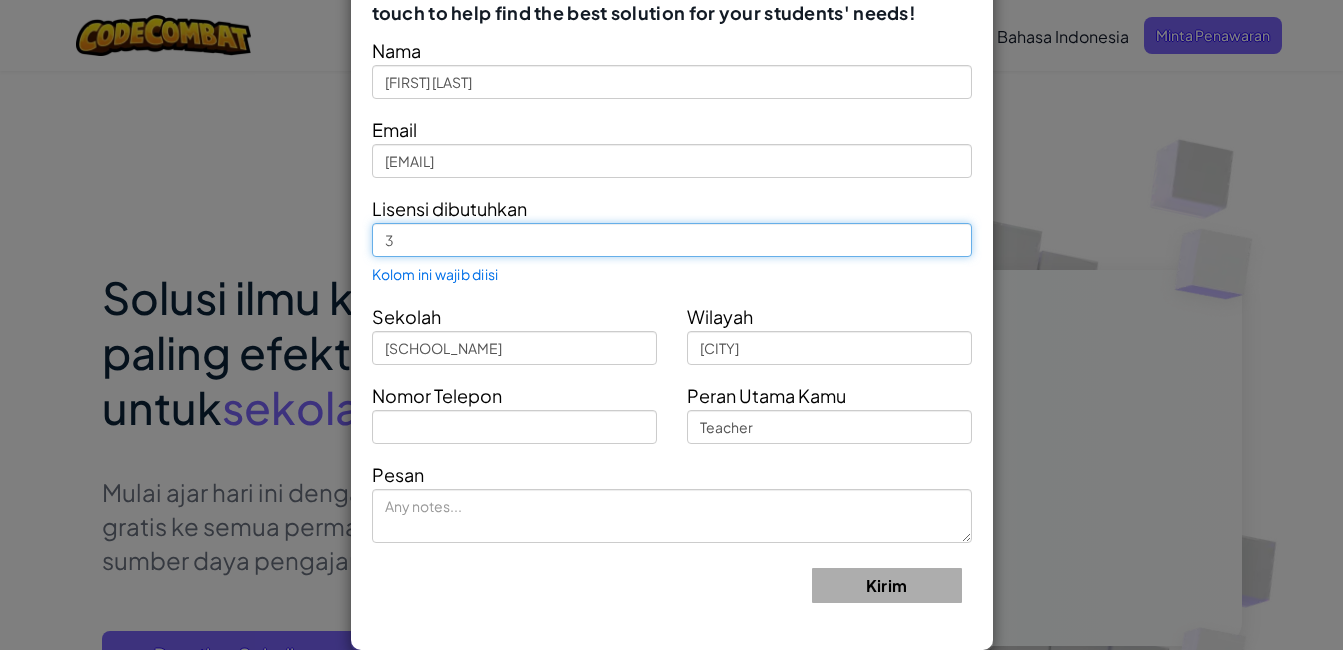 scroll, scrollTop: 51, scrollLeft: 0, axis: vertical 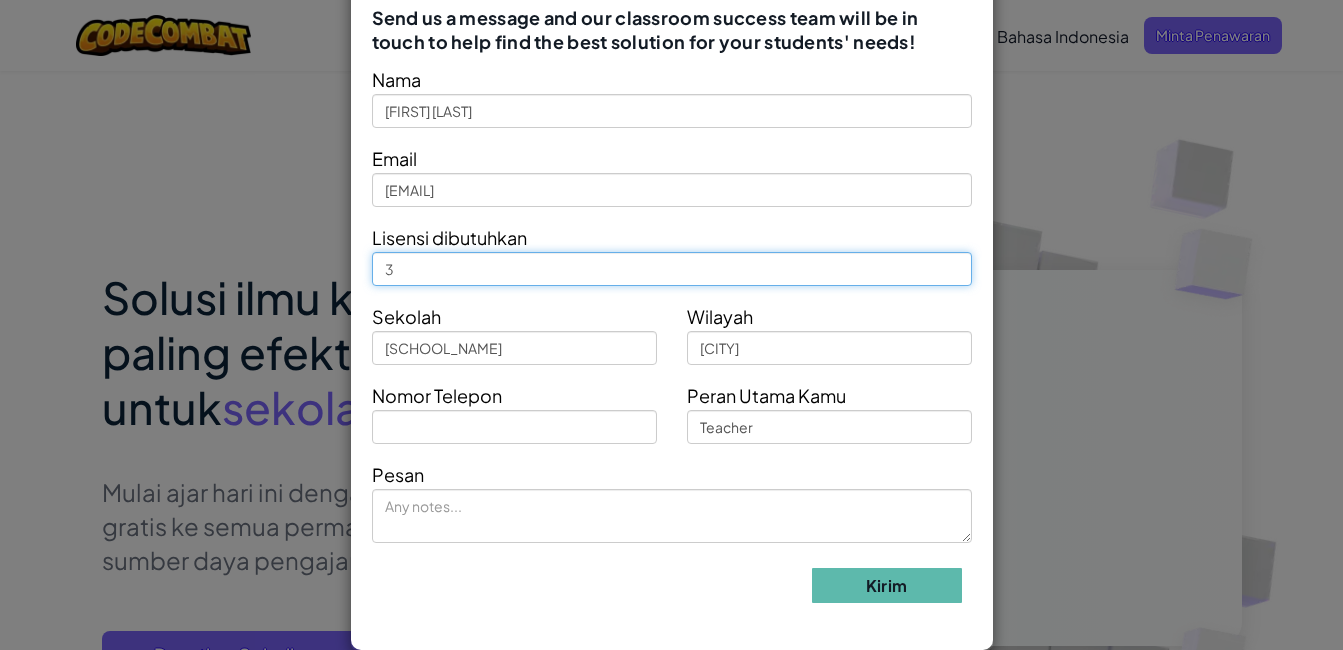 type on "3" 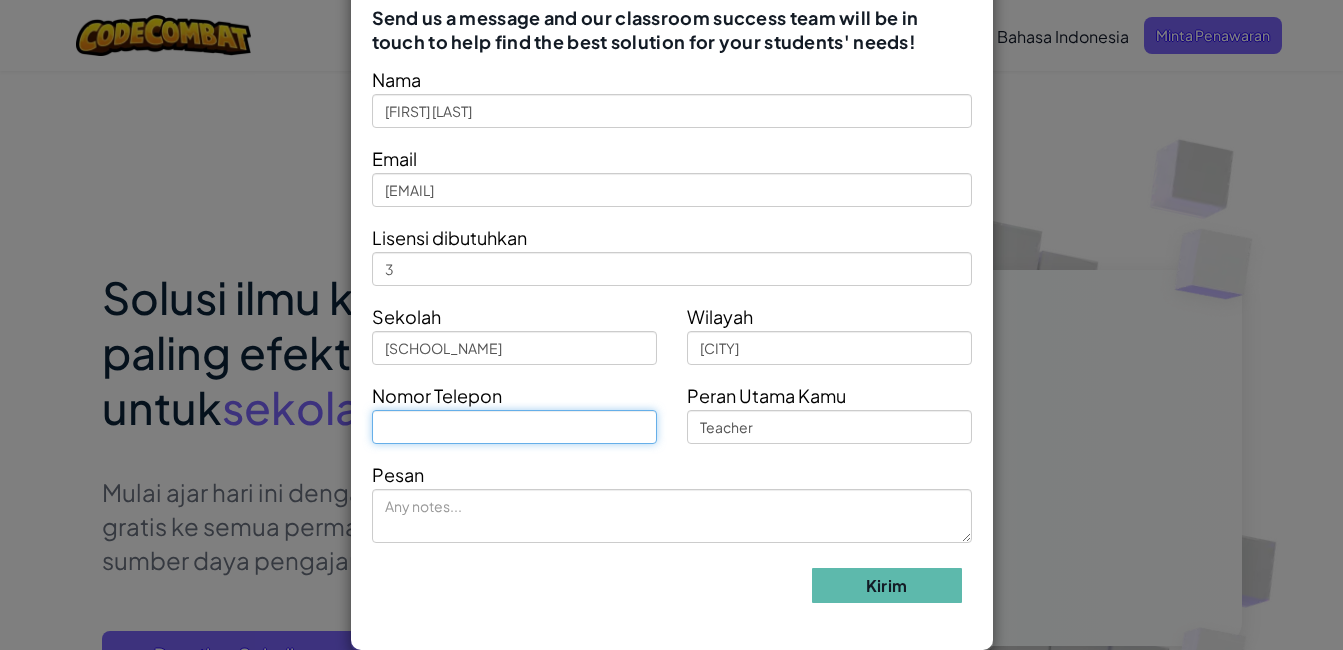 click at bounding box center (514, 427) 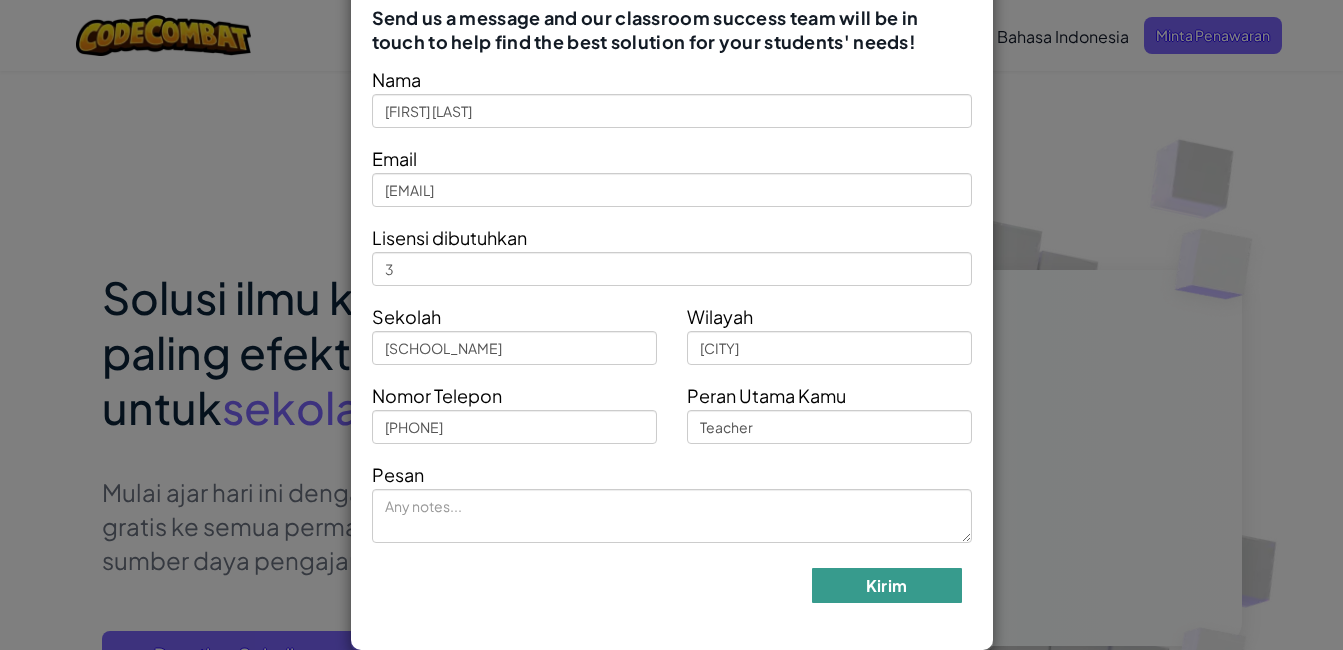 click on "Kirim" at bounding box center (887, 585) 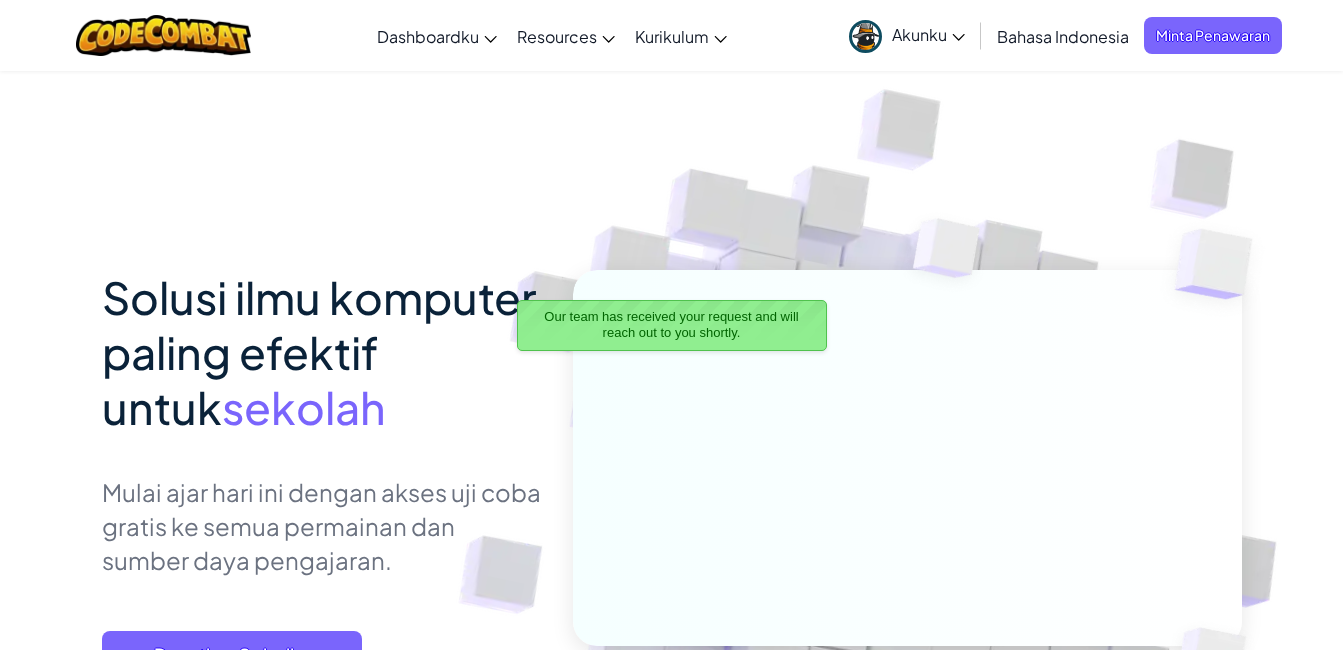 drag, startPoint x: 903, startPoint y: 127, endPoint x: 829, endPoint y: 117, distance: 74.672615 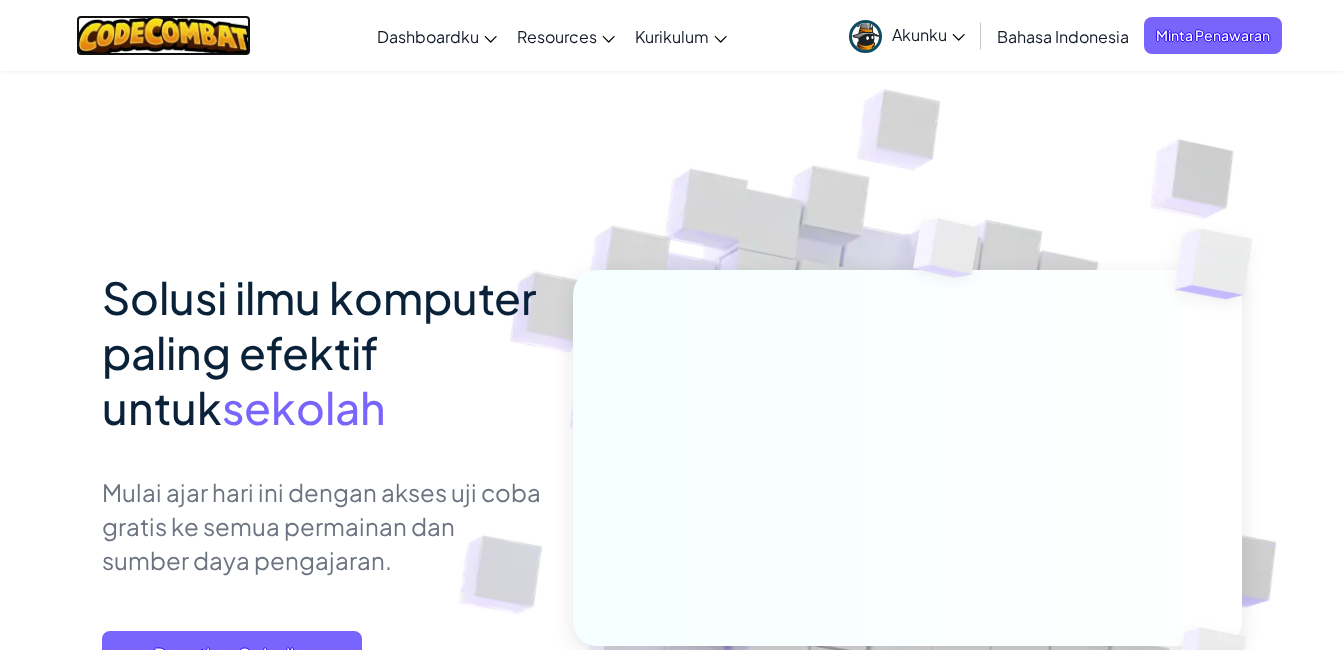 click at bounding box center (163, 35) 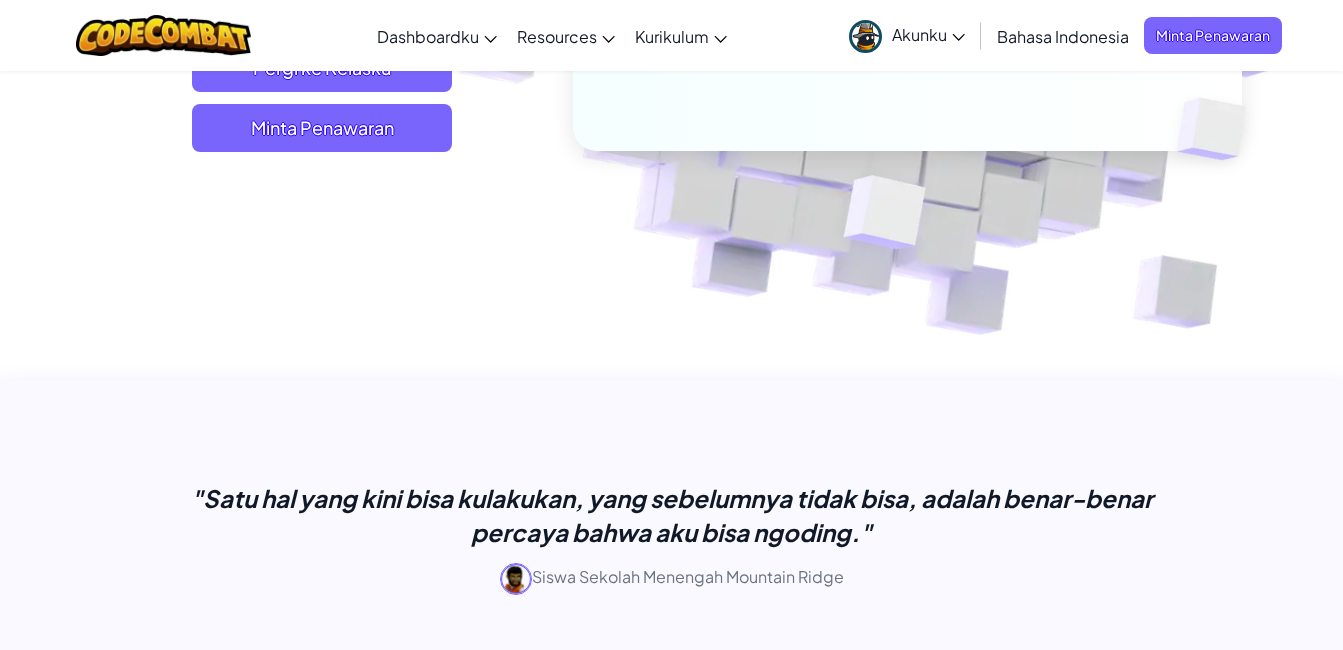 scroll, scrollTop: 400, scrollLeft: 0, axis: vertical 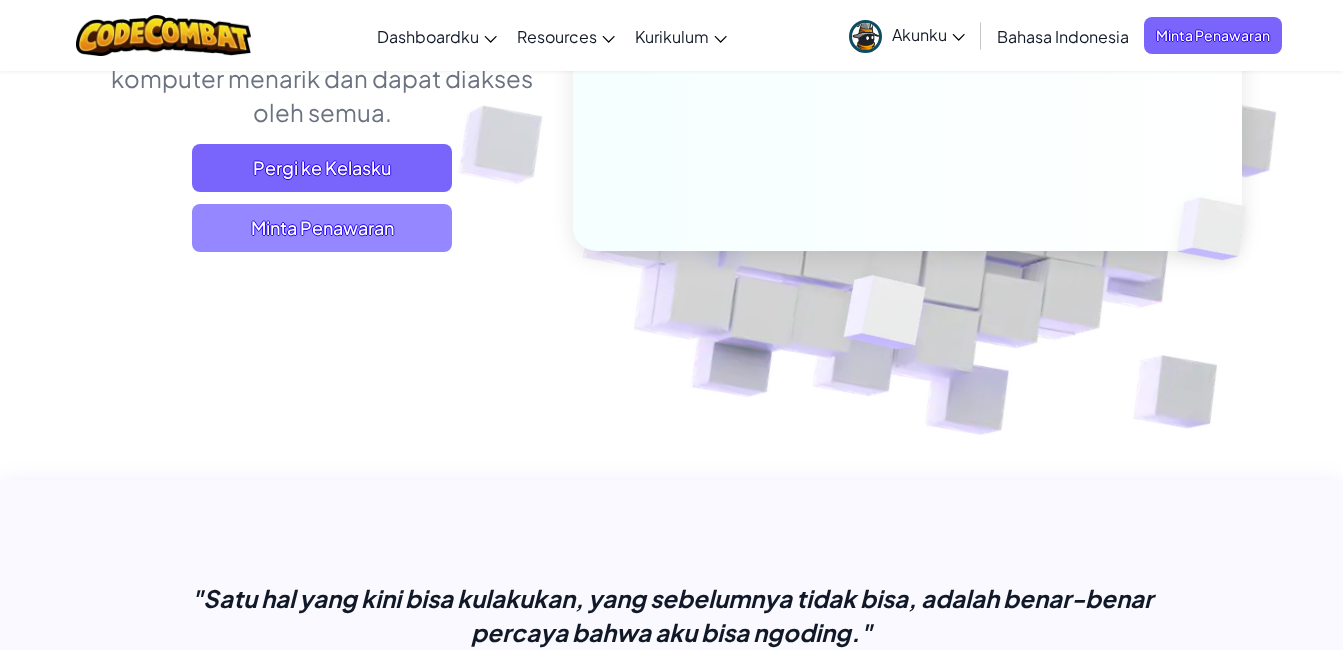 click on "Minta Penawaran" at bounding box center [322, 228] 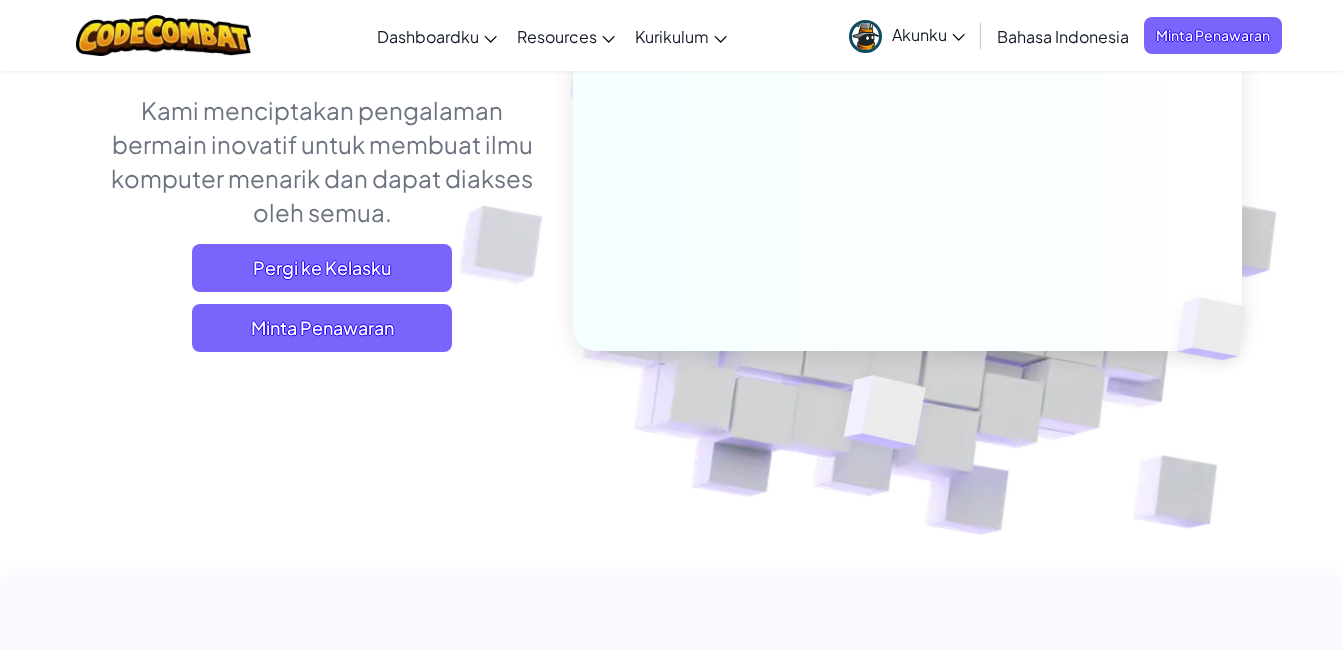 scroll, scrollTop: 0, scrollLeft: 0, axis: both 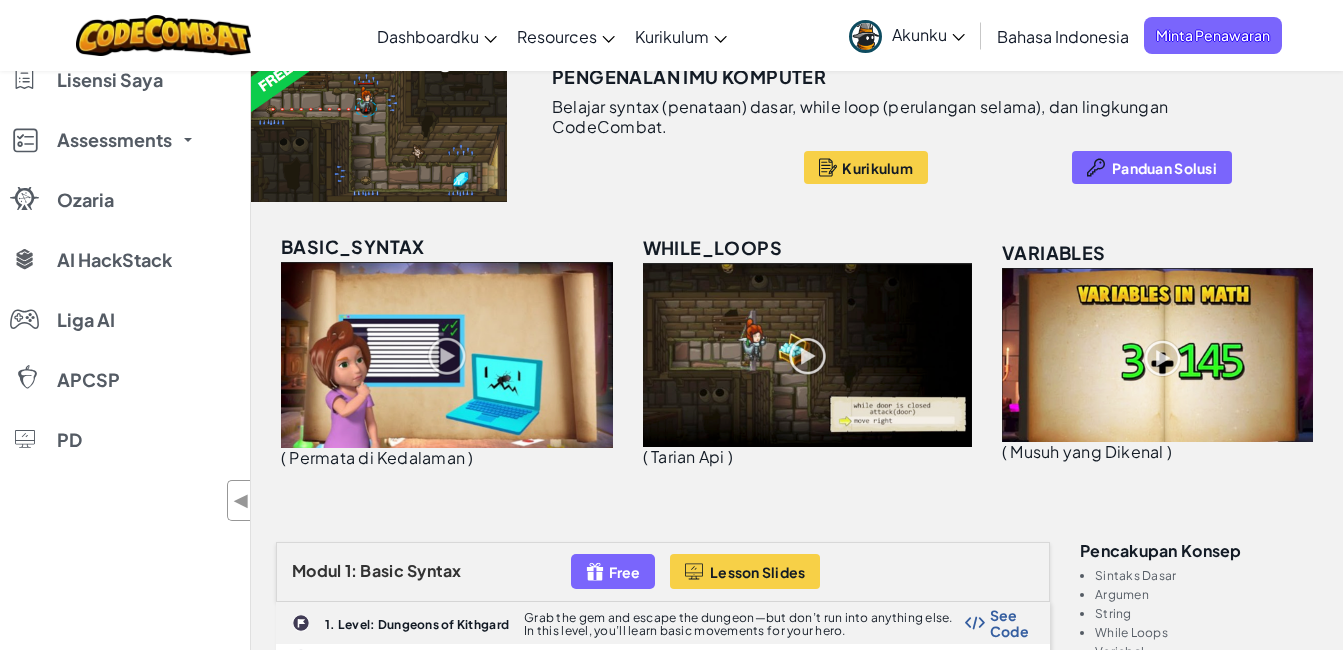 click on "Permata di Kedalaman" at bounding box center [377, 457] 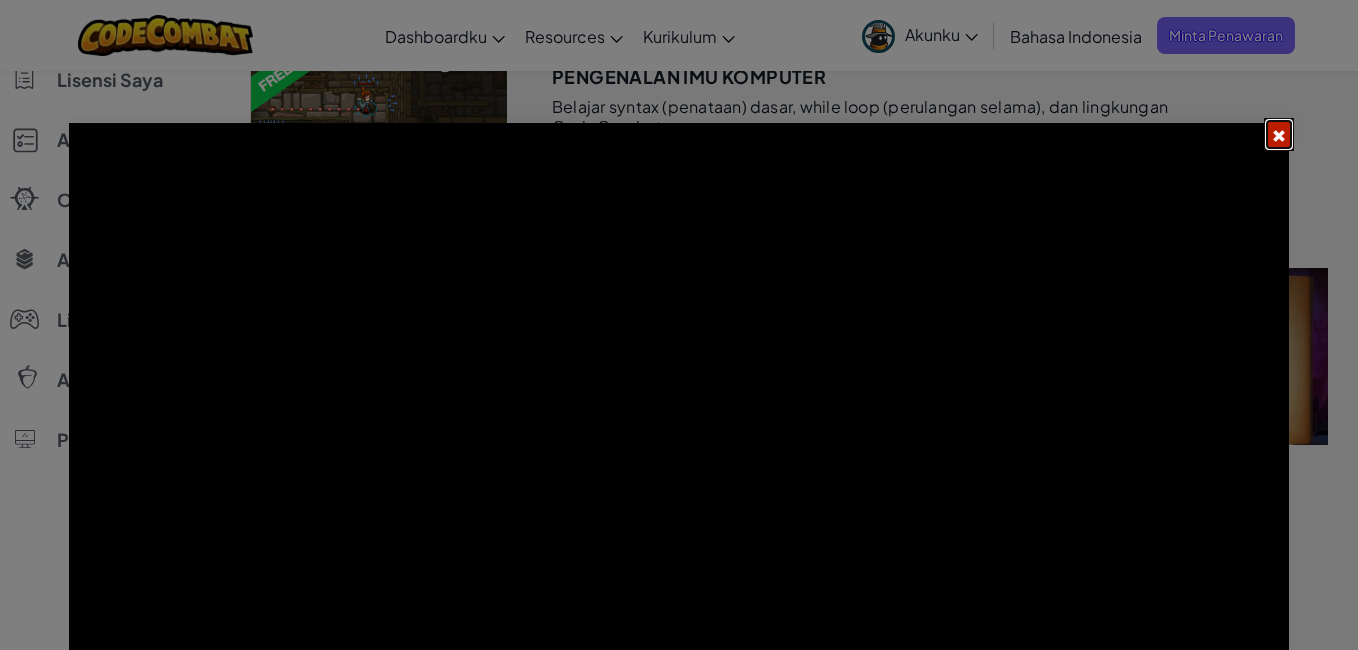 click at bounding box center [1279, 136] 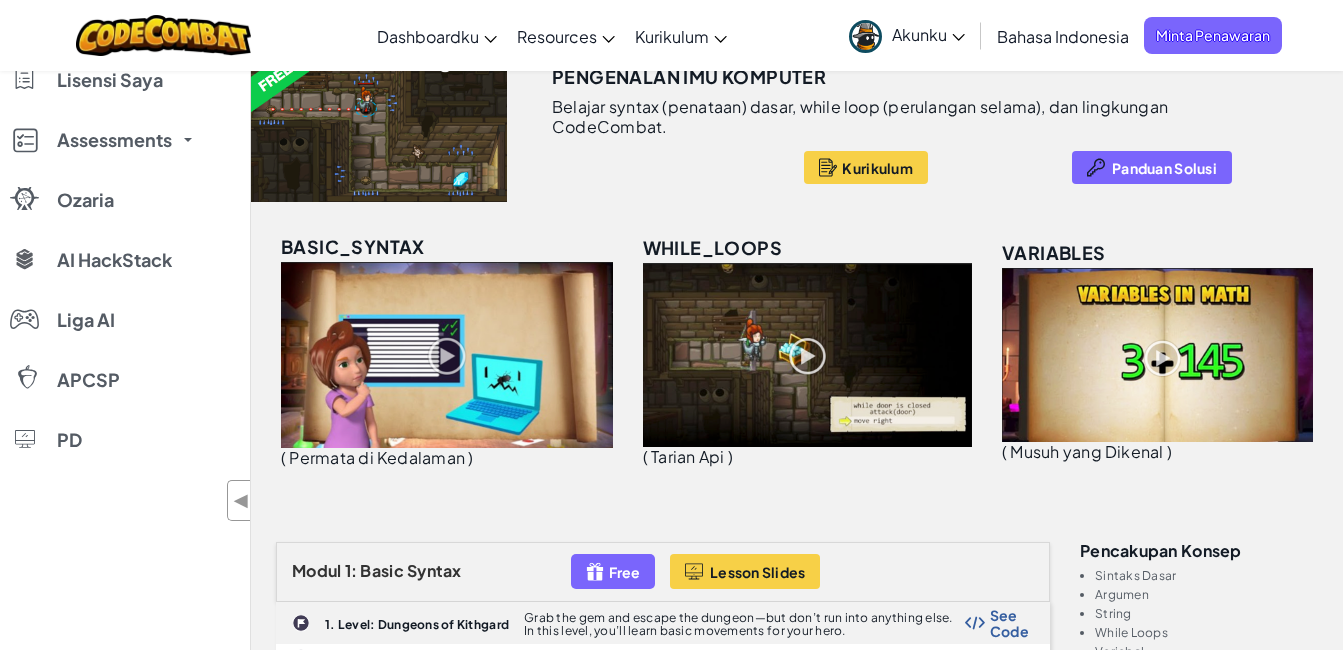 click on "basic_syntax" at bounding box center (353, 246) 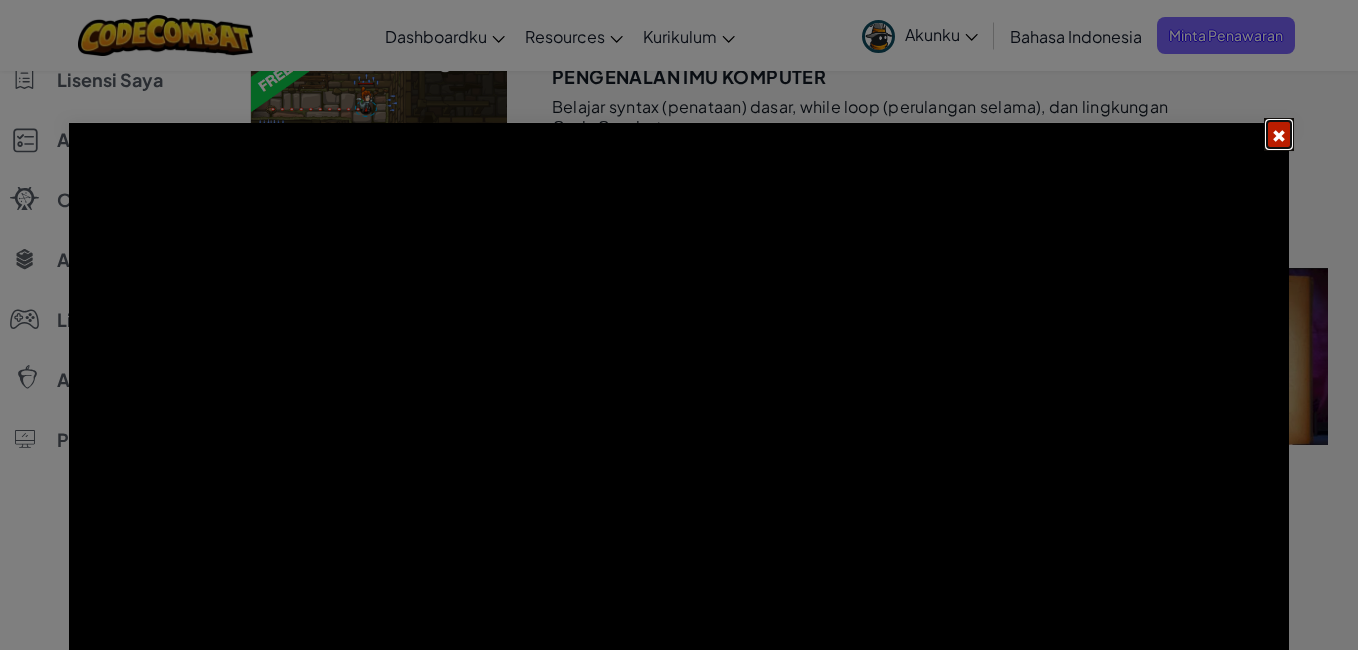 click at bounding box center (1279, 136) 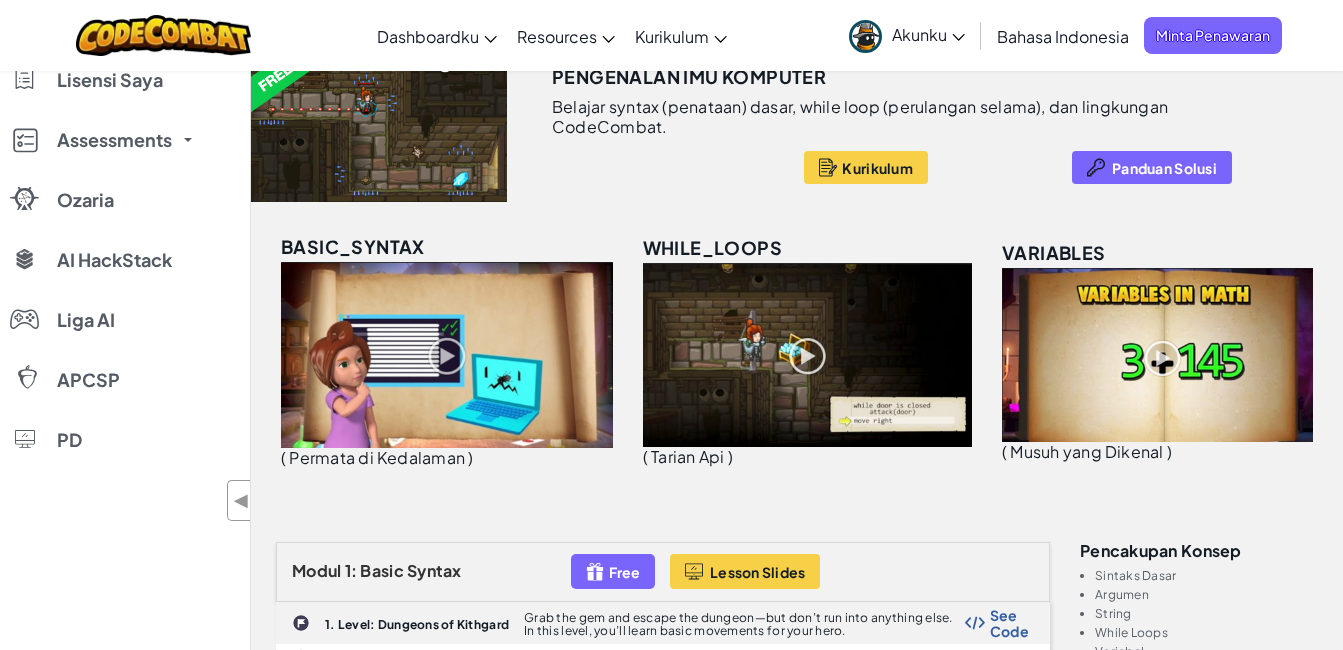 scroll, scrollTop: 0, scrollLeft: 0, axis: both 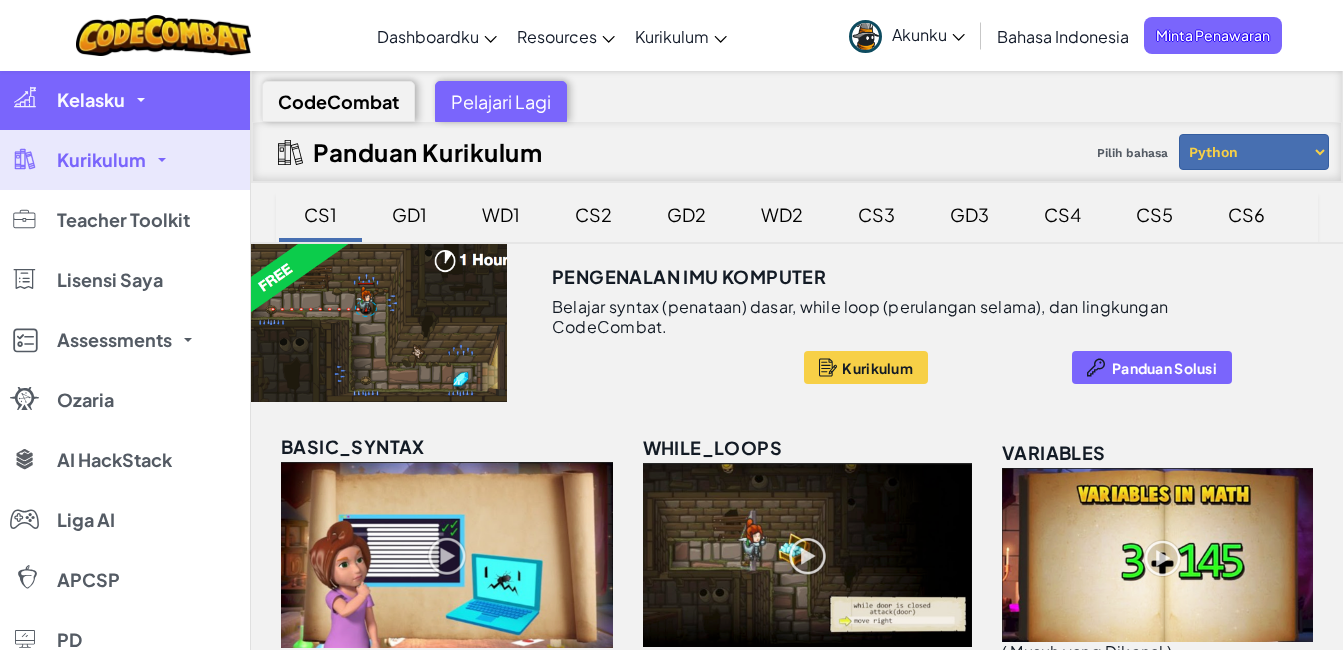 click on "Kelasku" at bounding box center (125, 100) 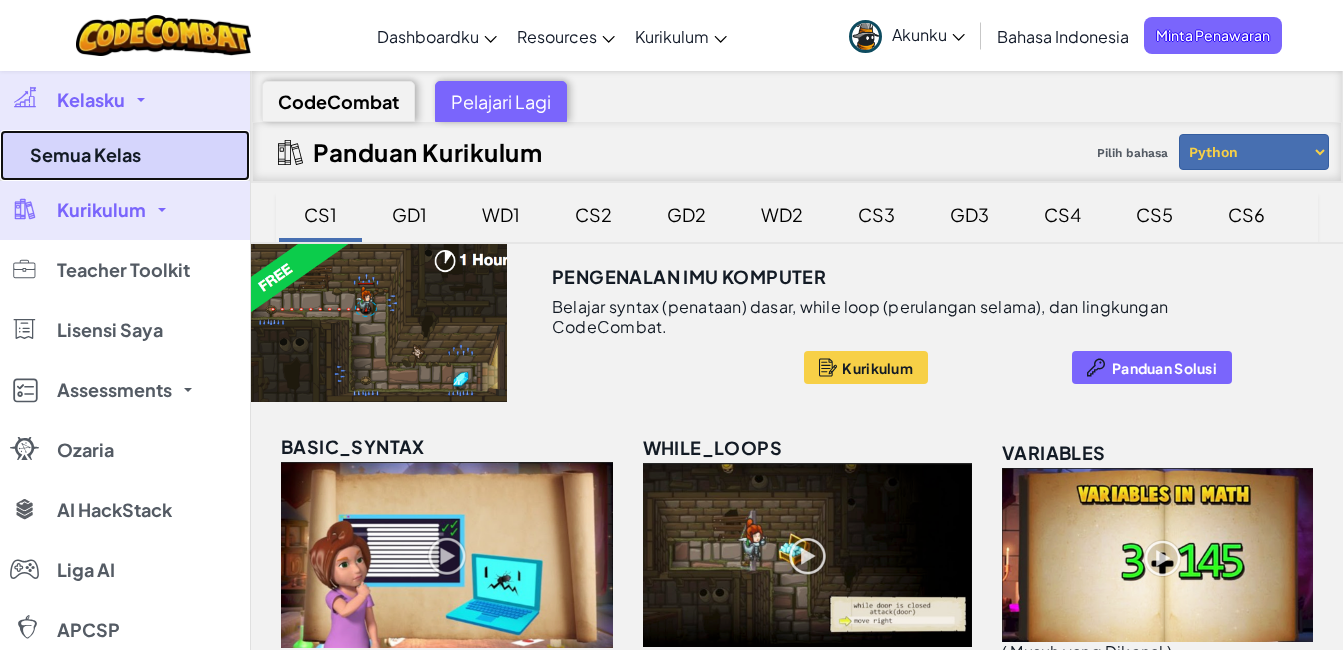 click on "Semua Kelas" at bounding box center [125, 155] 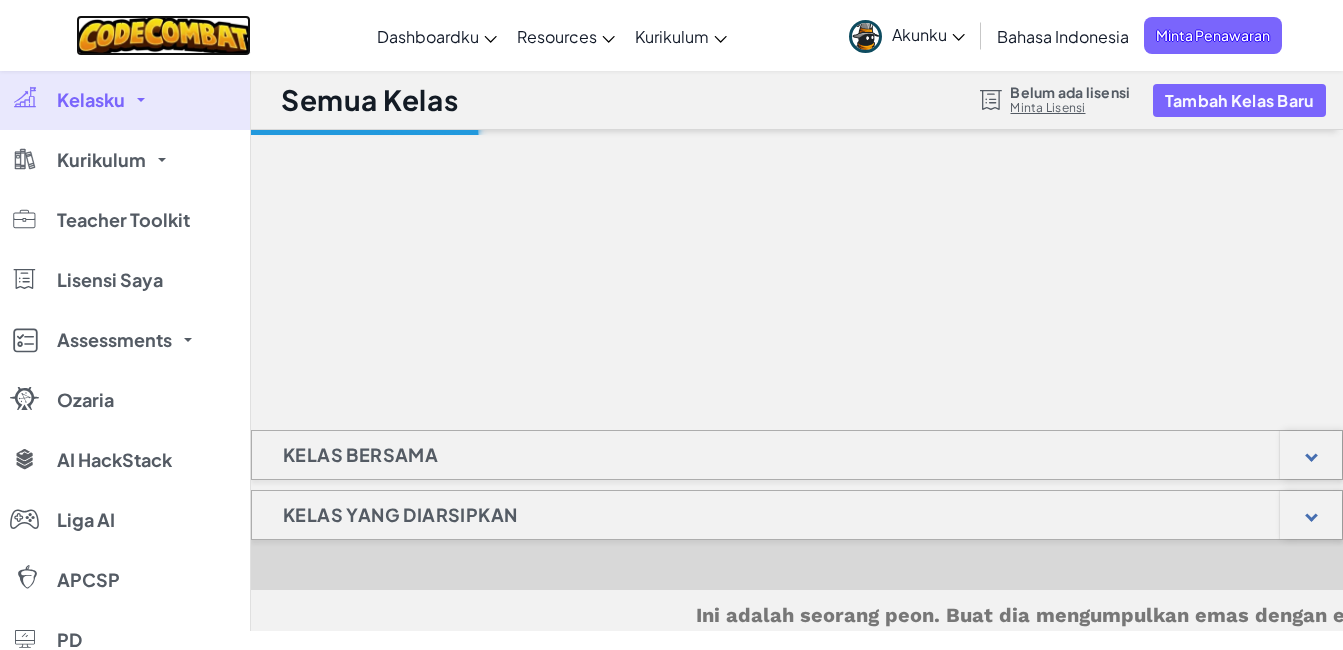 click at bounding box center [163, 35] 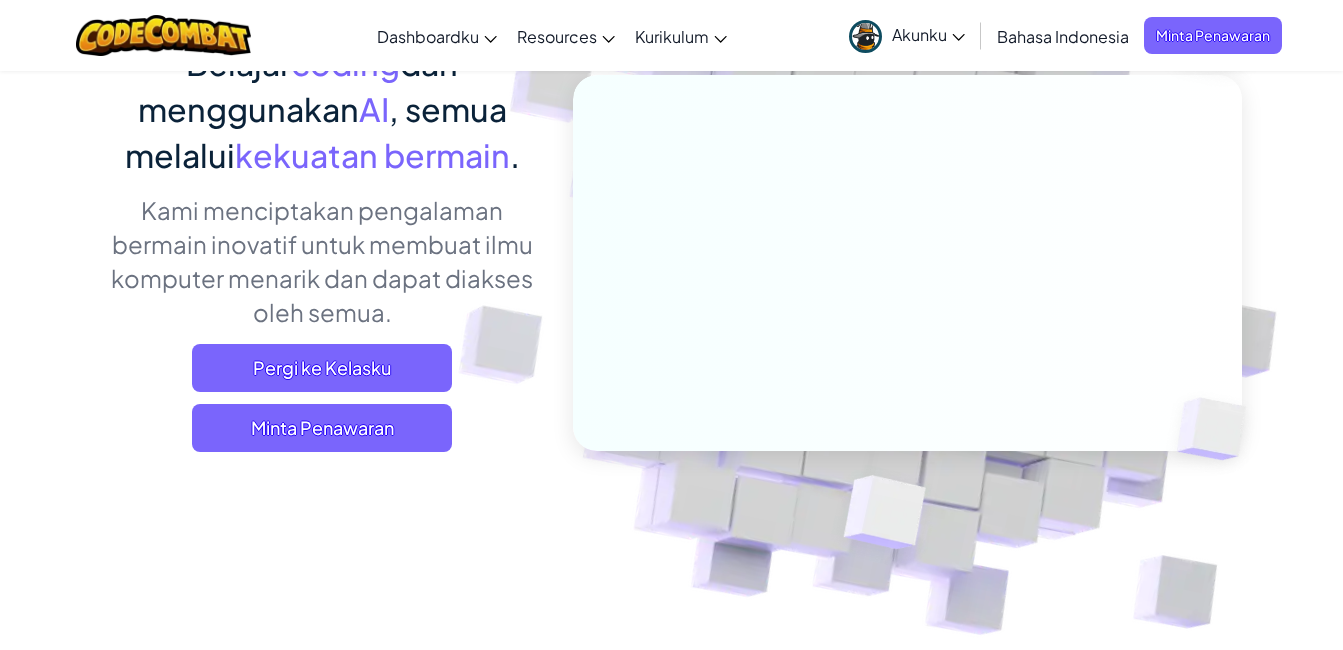 scroll, scrollTop: 100, scrollLeft: 0, axis: vertical 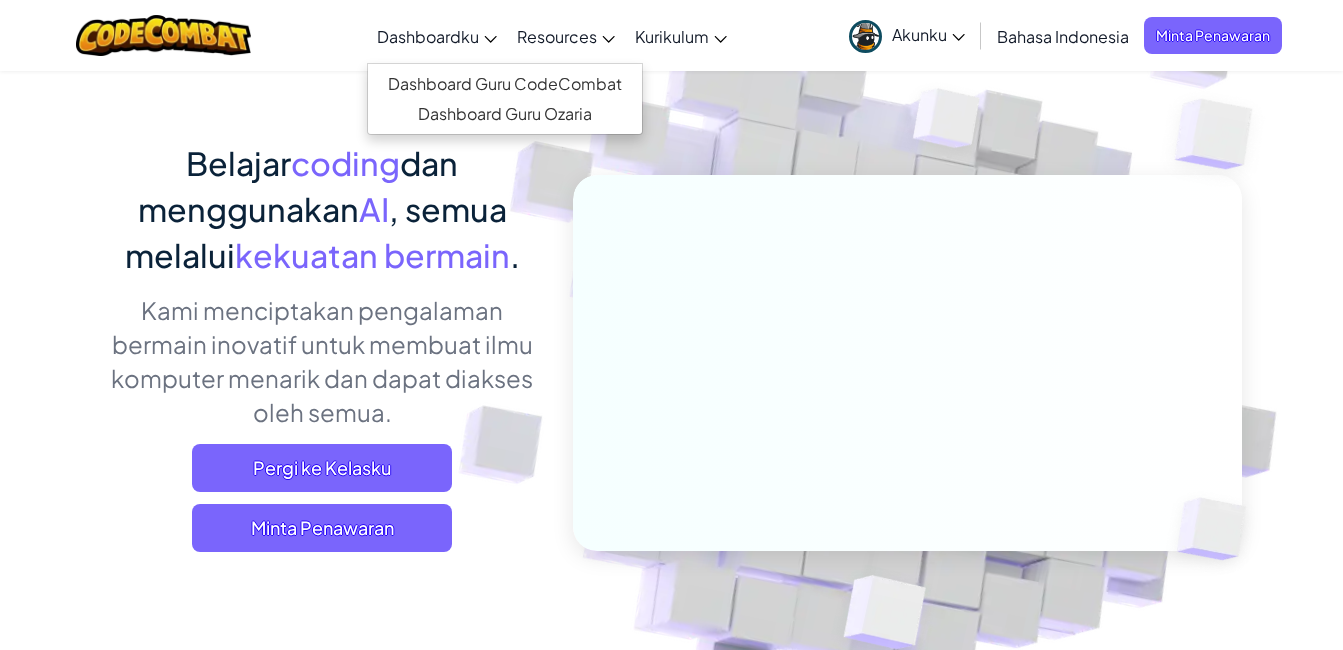 click on "Dashboardku" at bounding box center [428, 36] 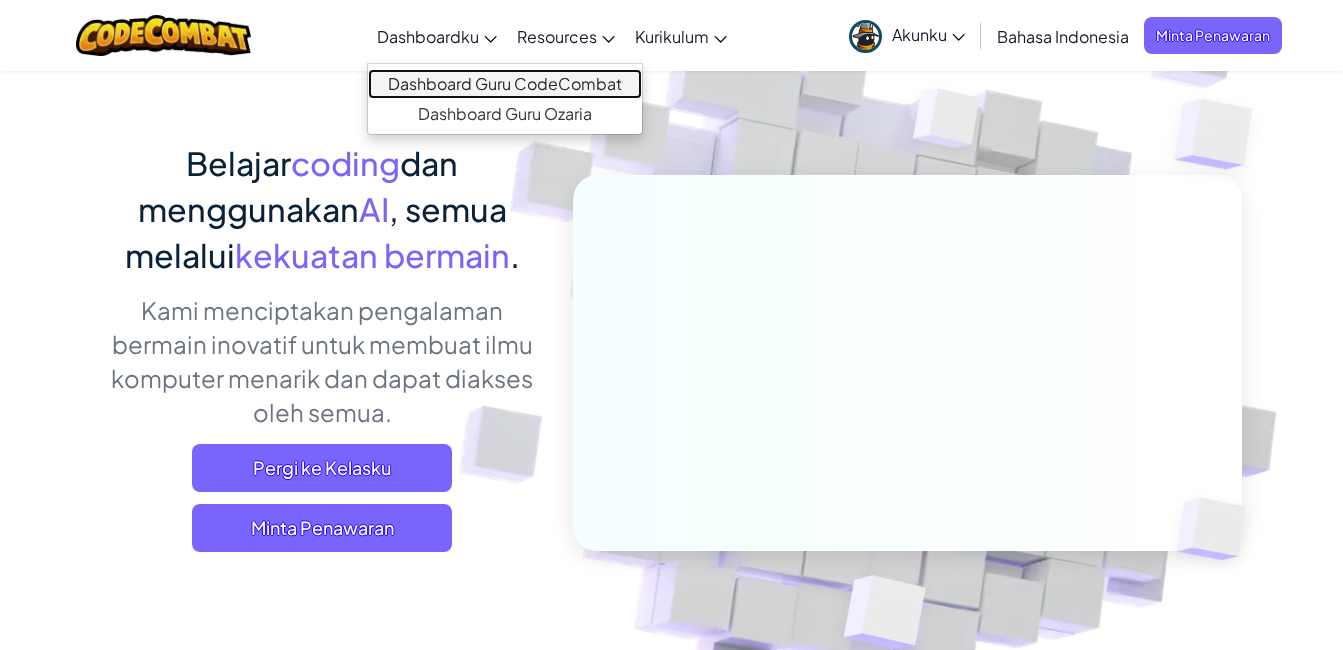 click on "Dashboard Guru CodeCombat" at bounding box center [505, 84] 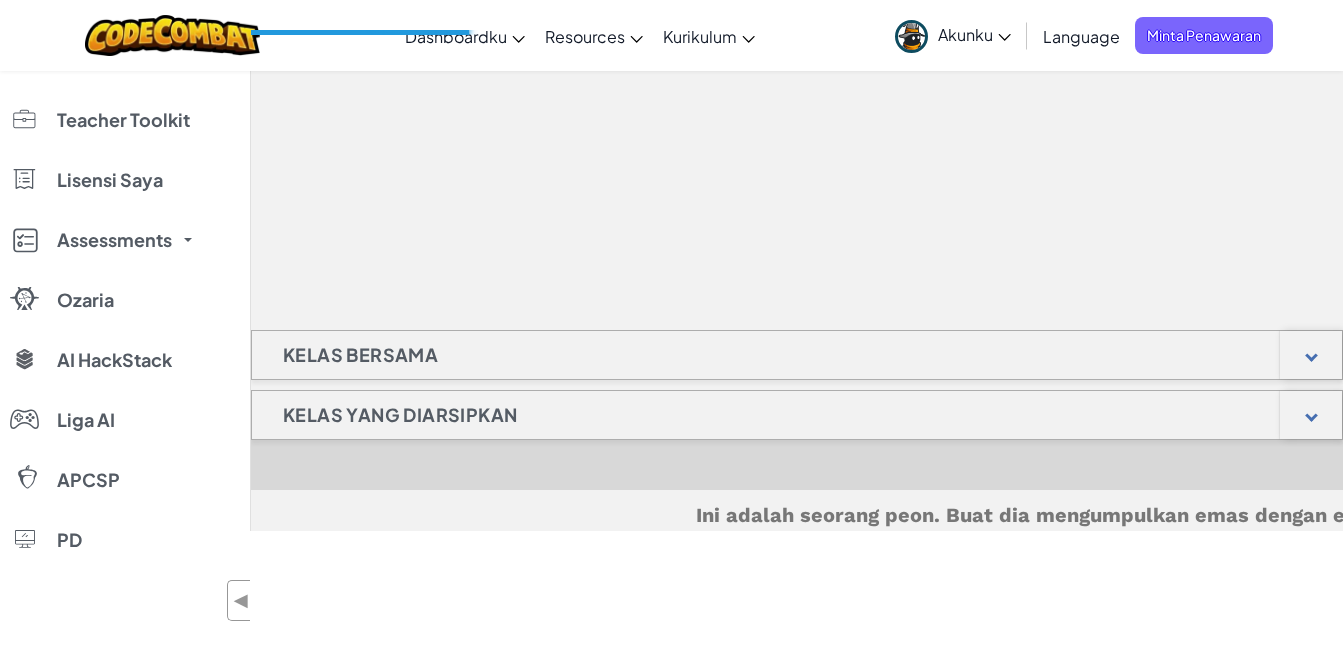 scroll, scrollTop: 0, scrollLeft: 0, axis: both 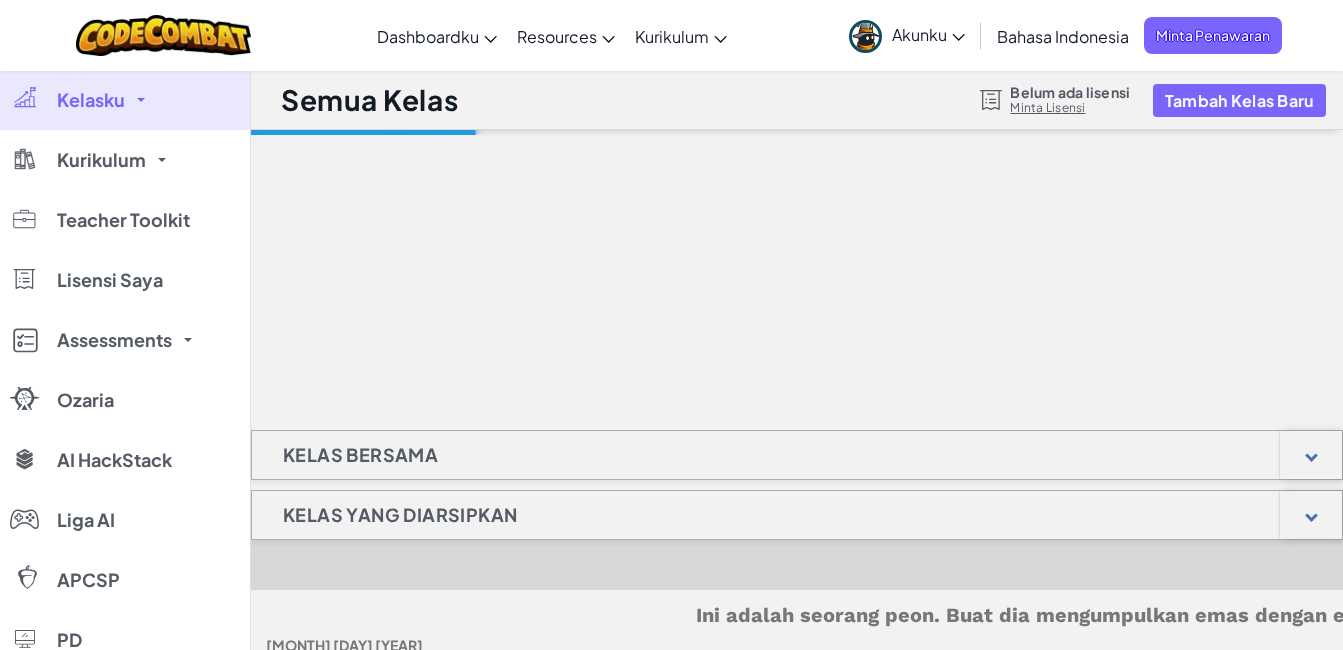 click on "Akunku" at bounding box center [907, 35] 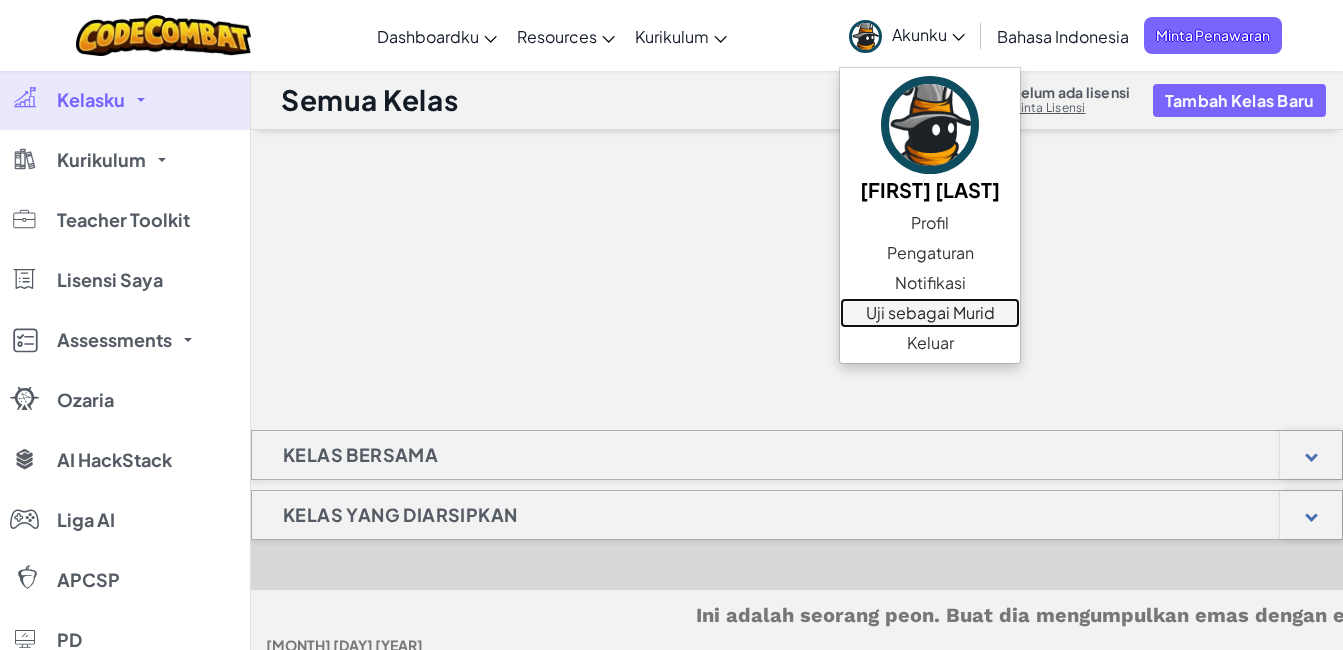 click on "Uji sebagai Murid" at bounding box center [930, 313] 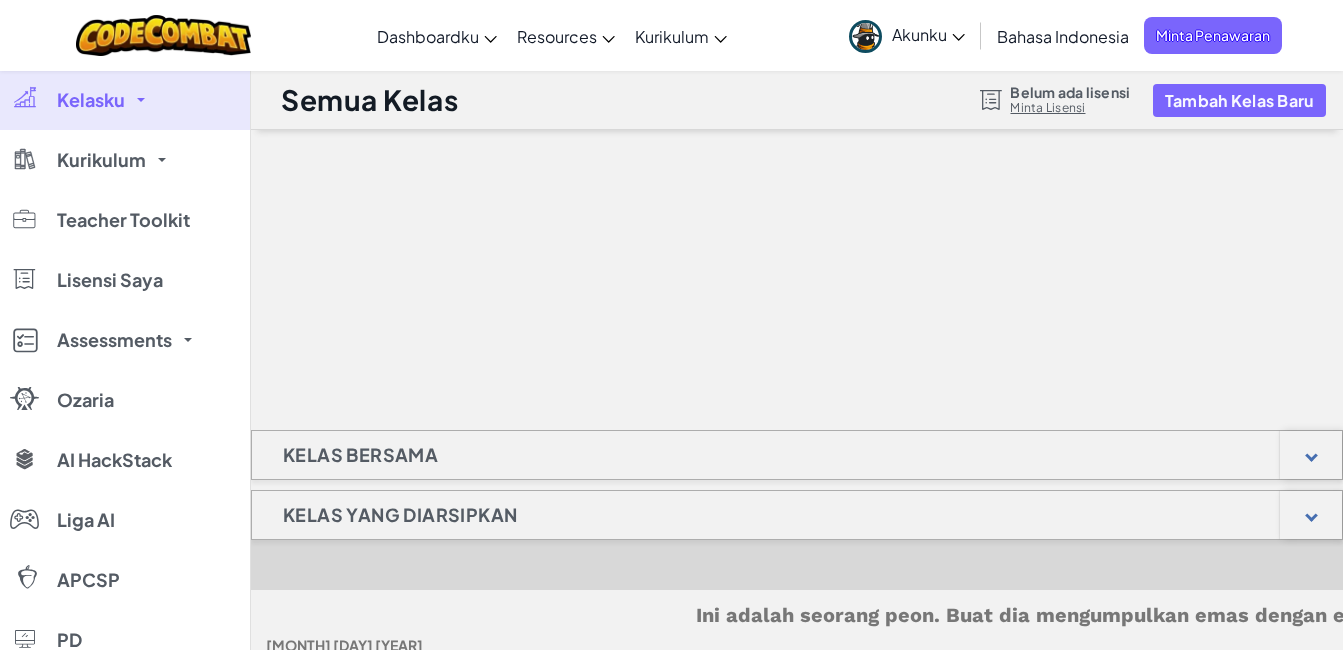 scroll, scrollTop: 200, scrollLeft: 0, axis: vertical 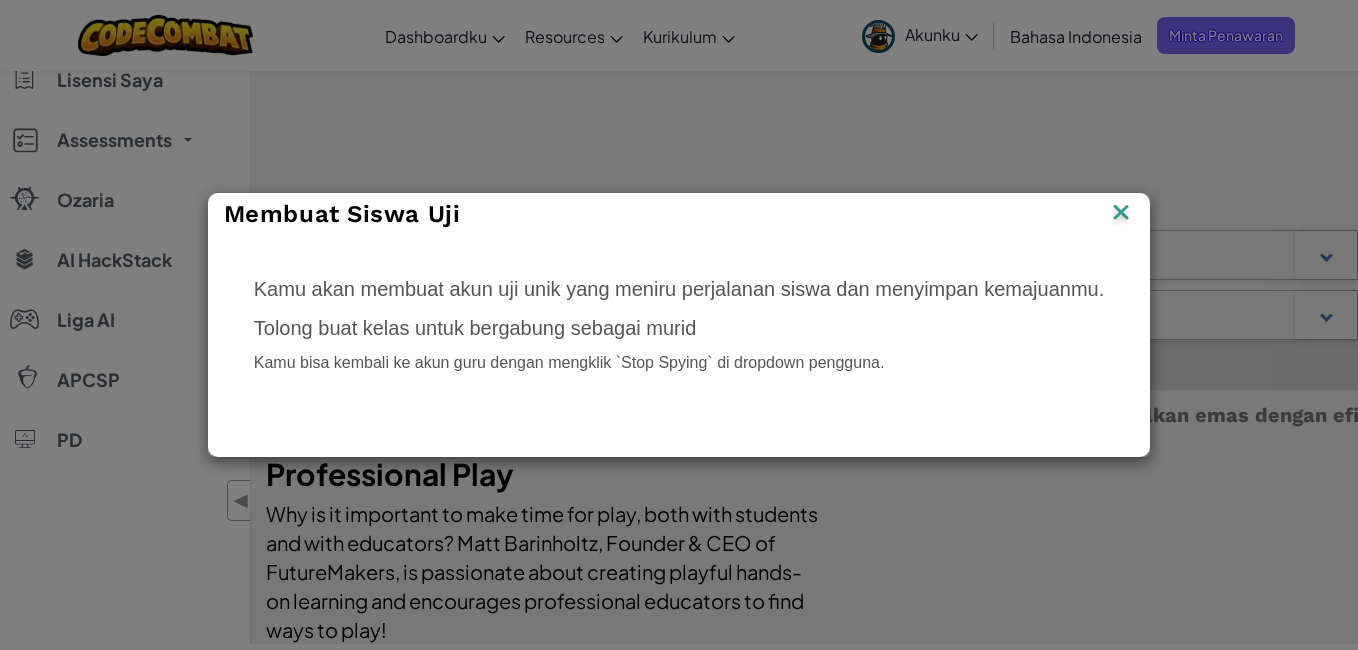 click at bounding box center (1121, 214) 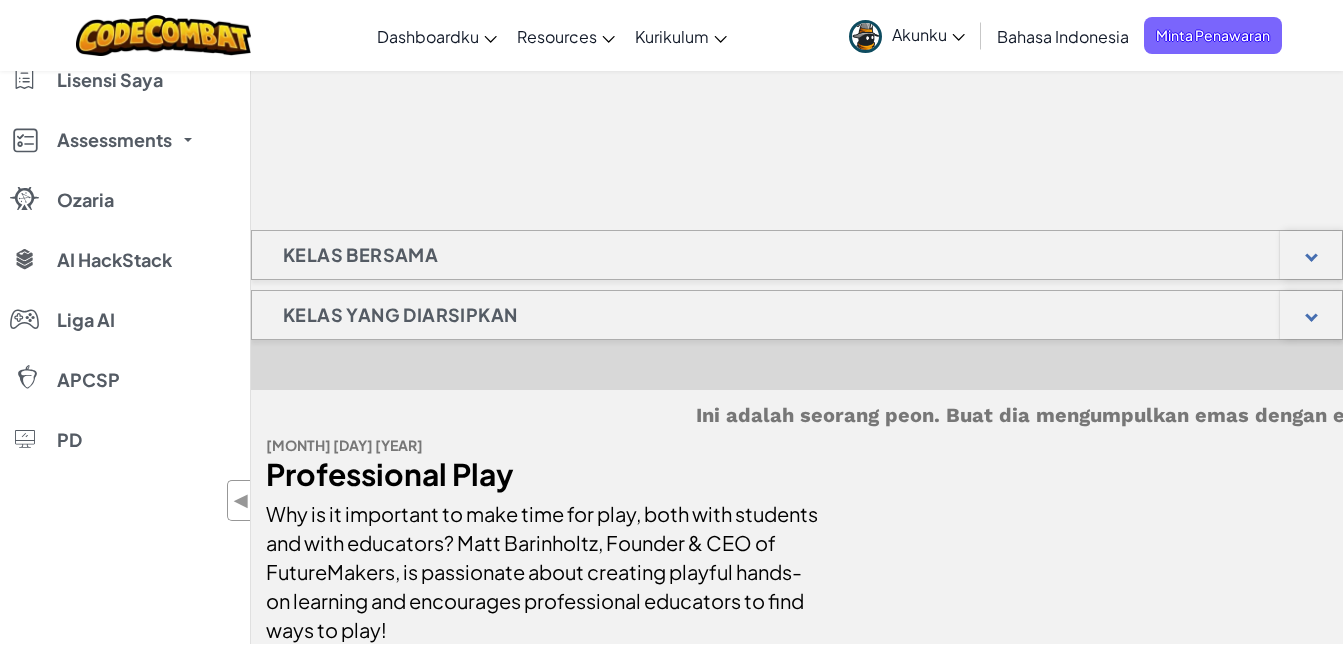 scroll, scrollTop: 0, scrollLeft: 0, axis: both 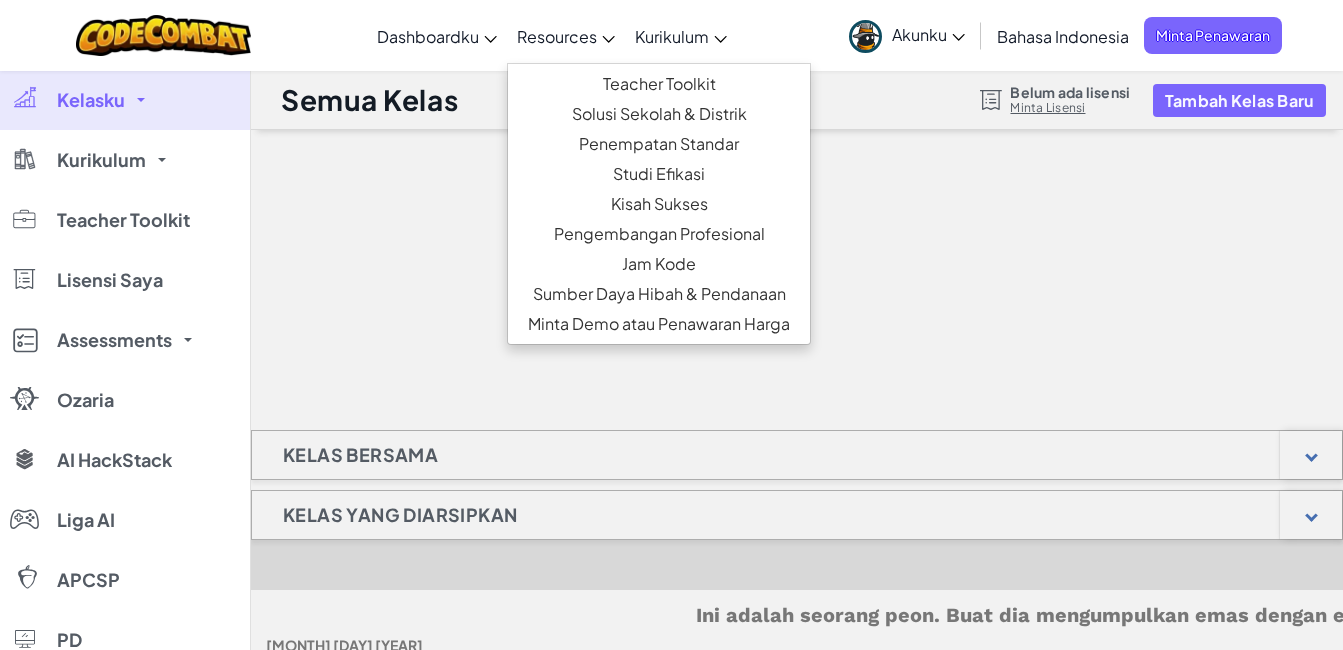 click on "Resources" at bounding box center [566, 36] 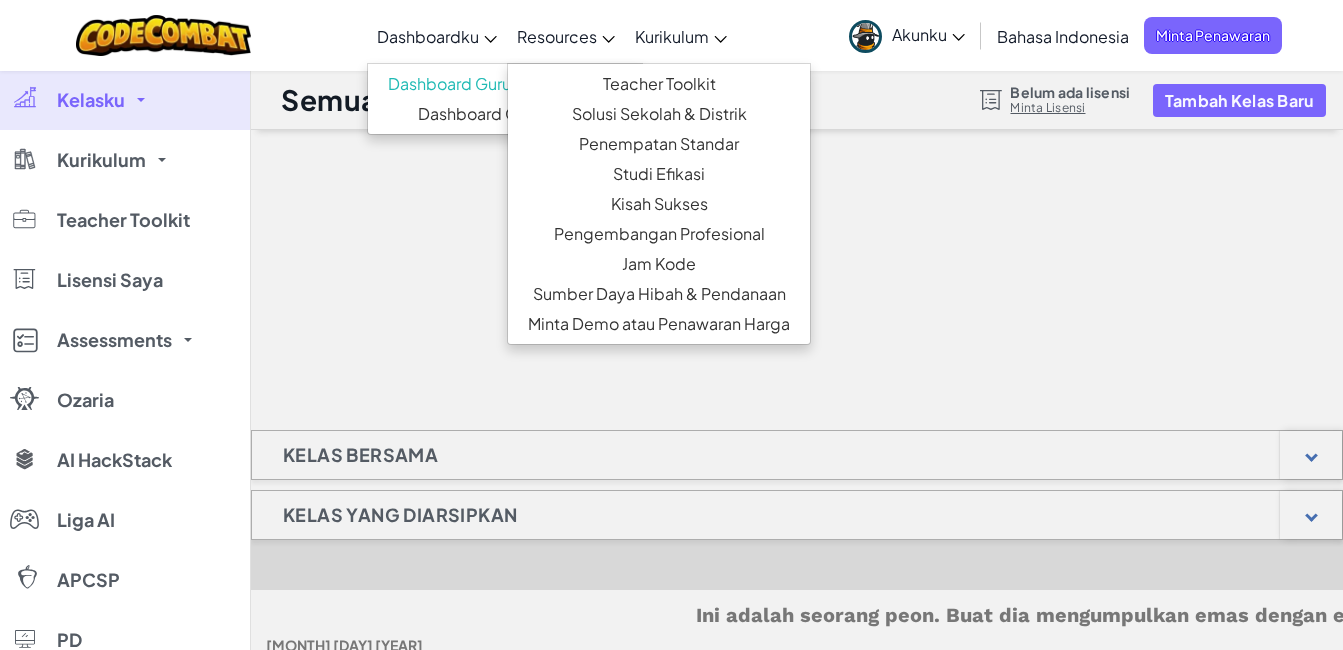 click 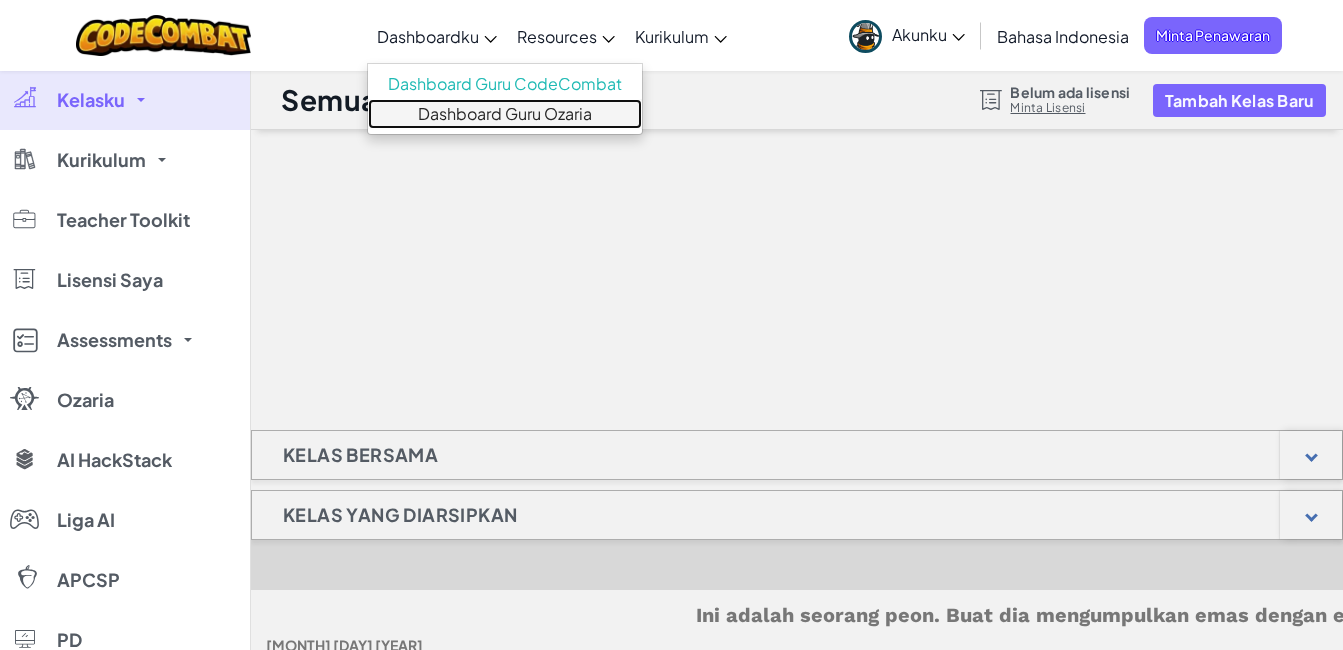 click on "Dashboard Guru Ozaria" at bounding box center (505, 114) 